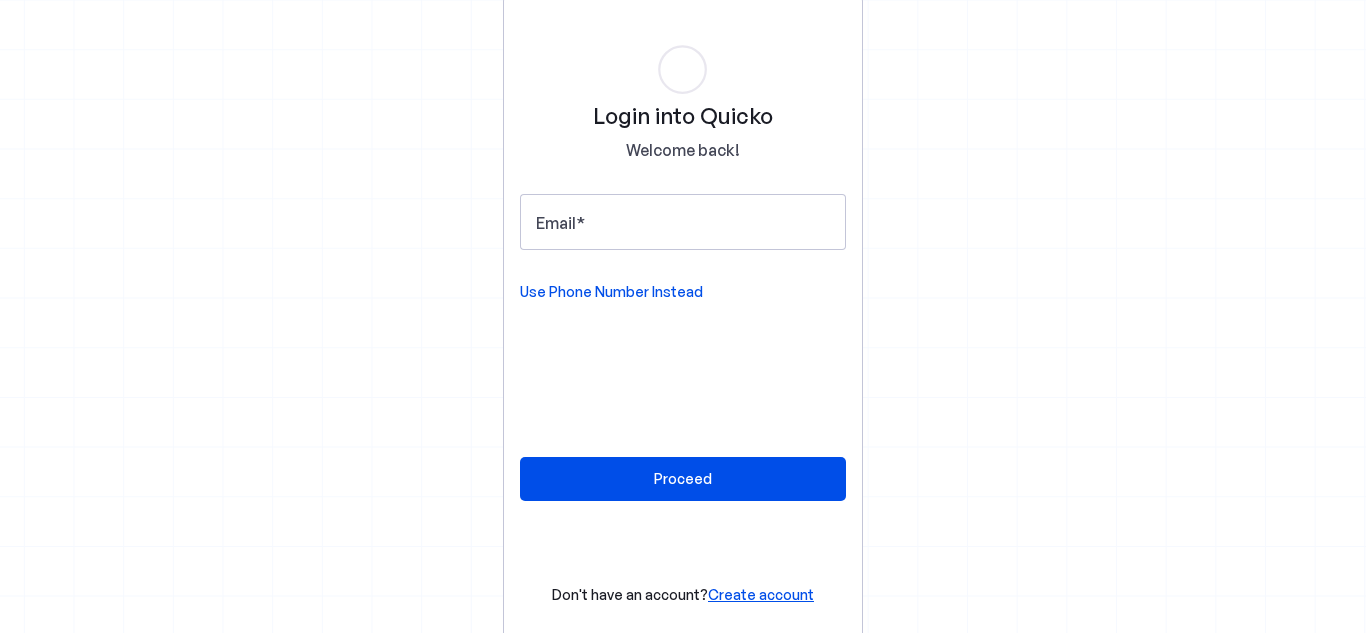 scroll, scrollTop: 0, scrollLeft: 0, axis: both 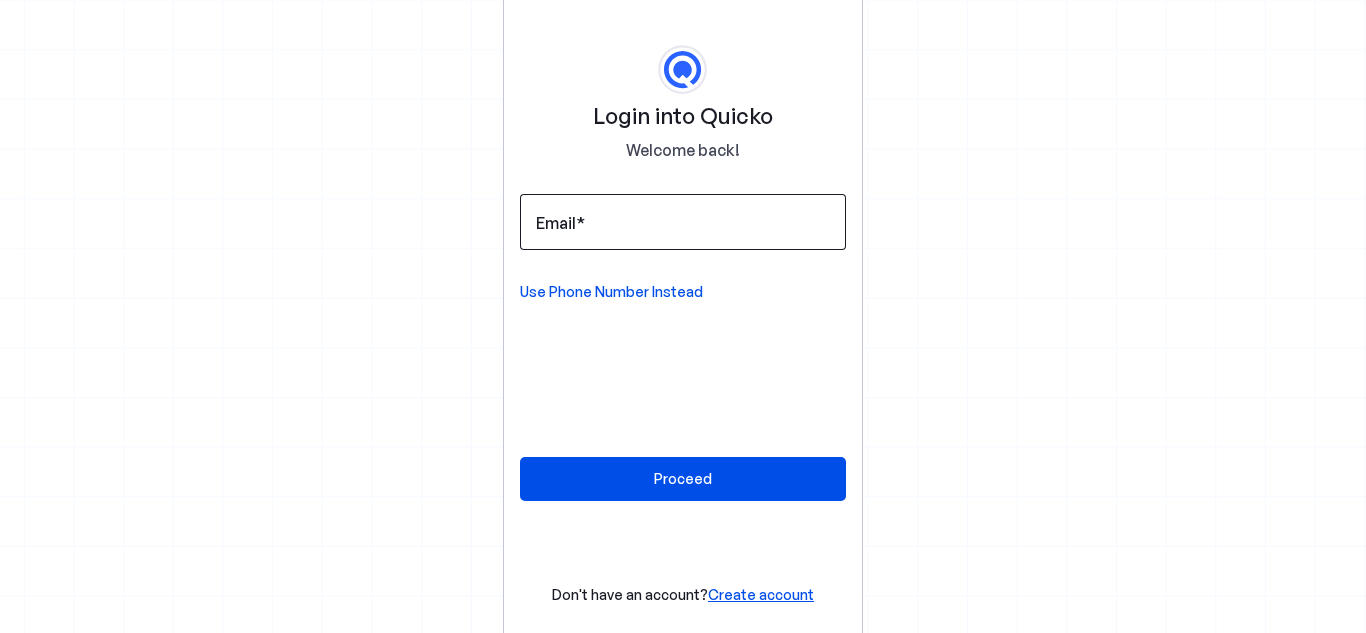click on "Email" at bounding box center (683, 222) 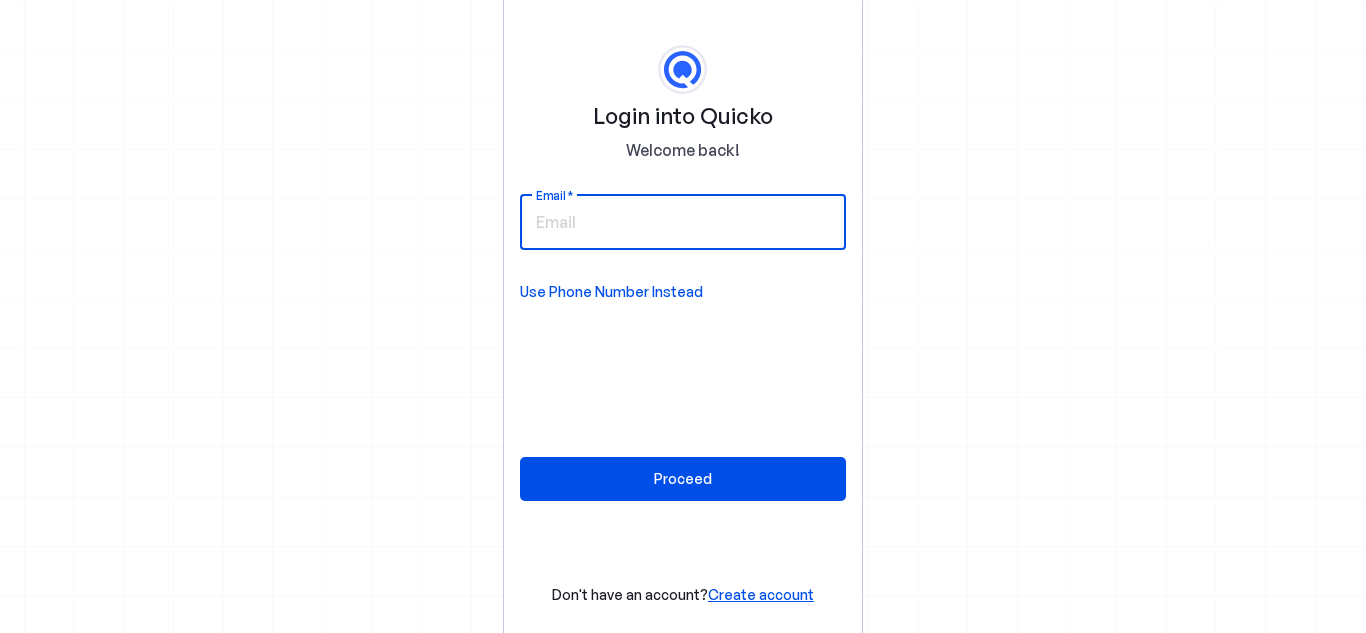 type on "thangarajp_mit@yahoo.co.in" 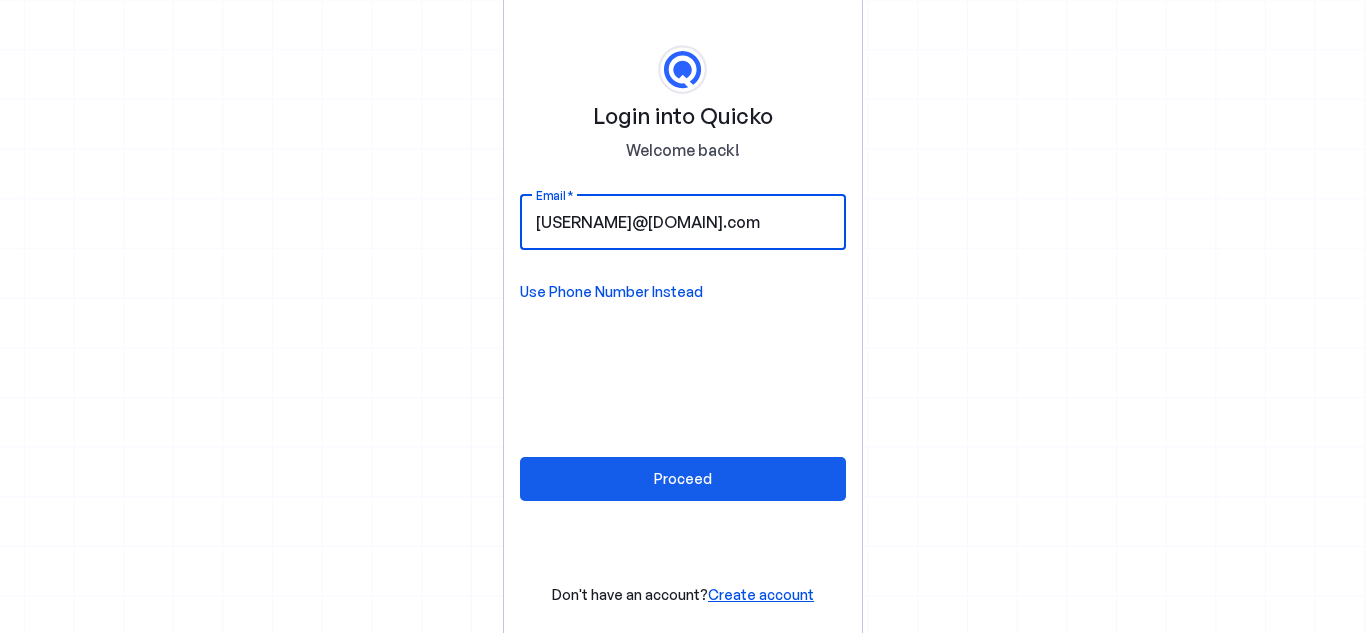 click on "Proceed" at bounding box center (683, 478) 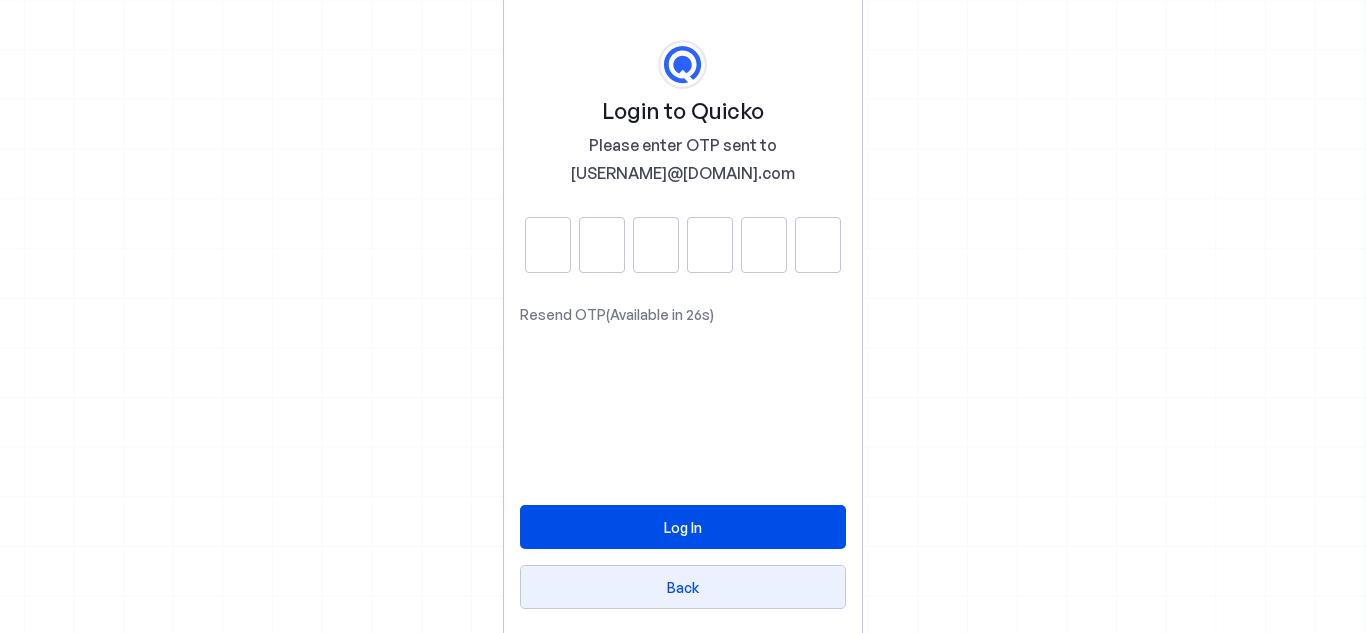 click on "Back" at bounding box center (683, 587) 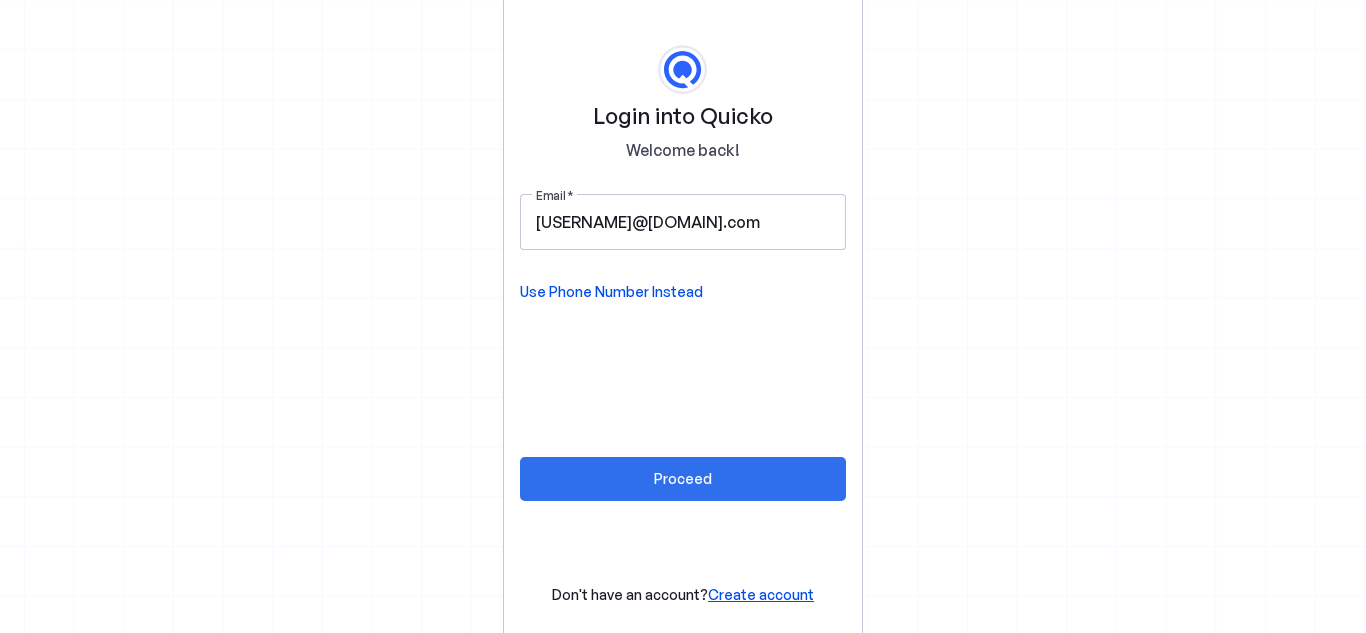 click on "Proceed" at bounding box center [683, 478] 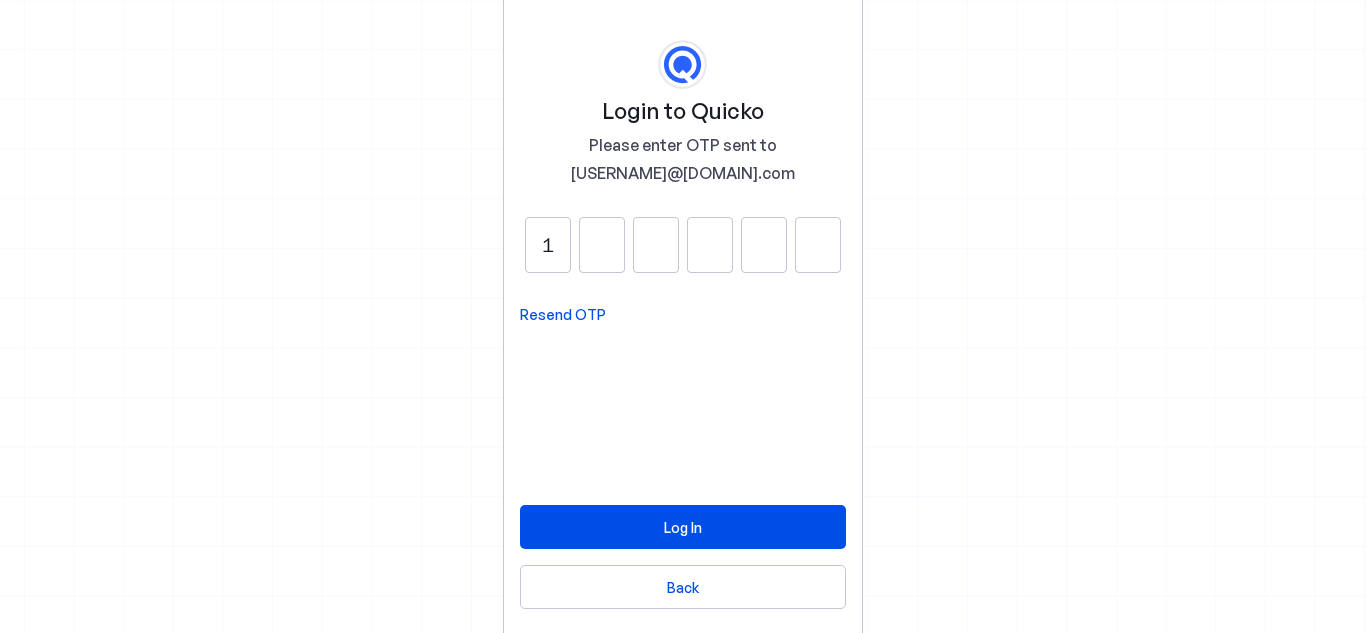 type on "1" 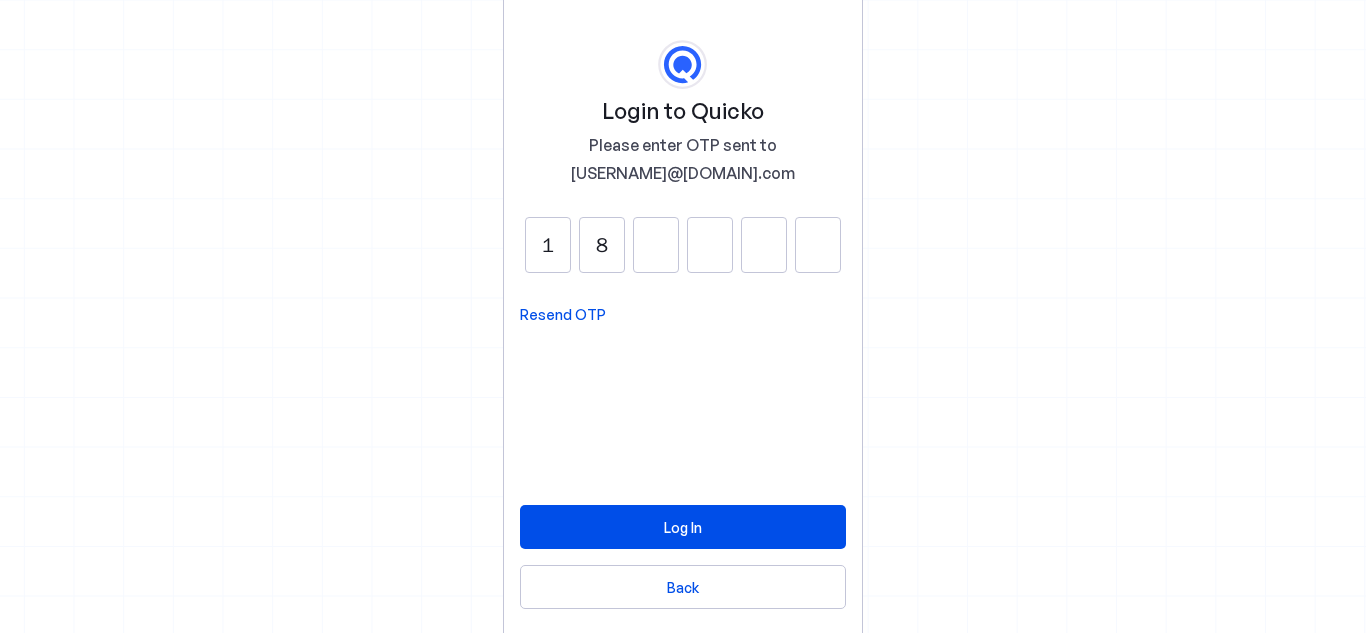 type on "8" 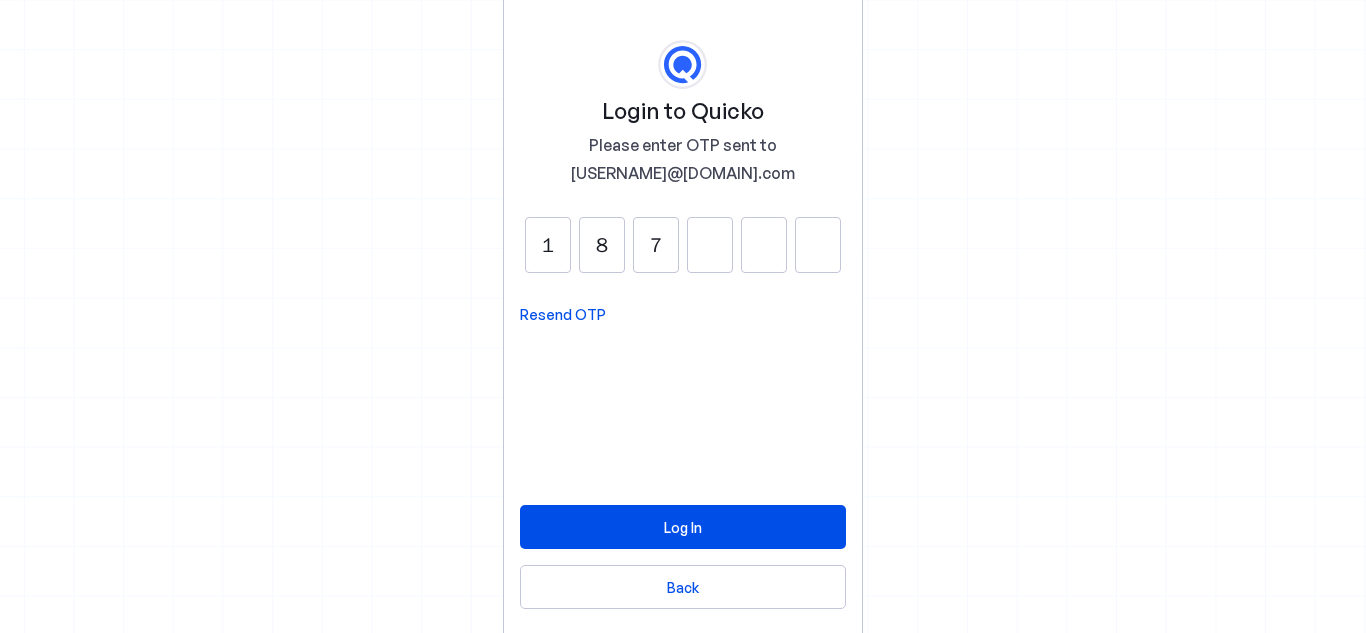 type on "7" 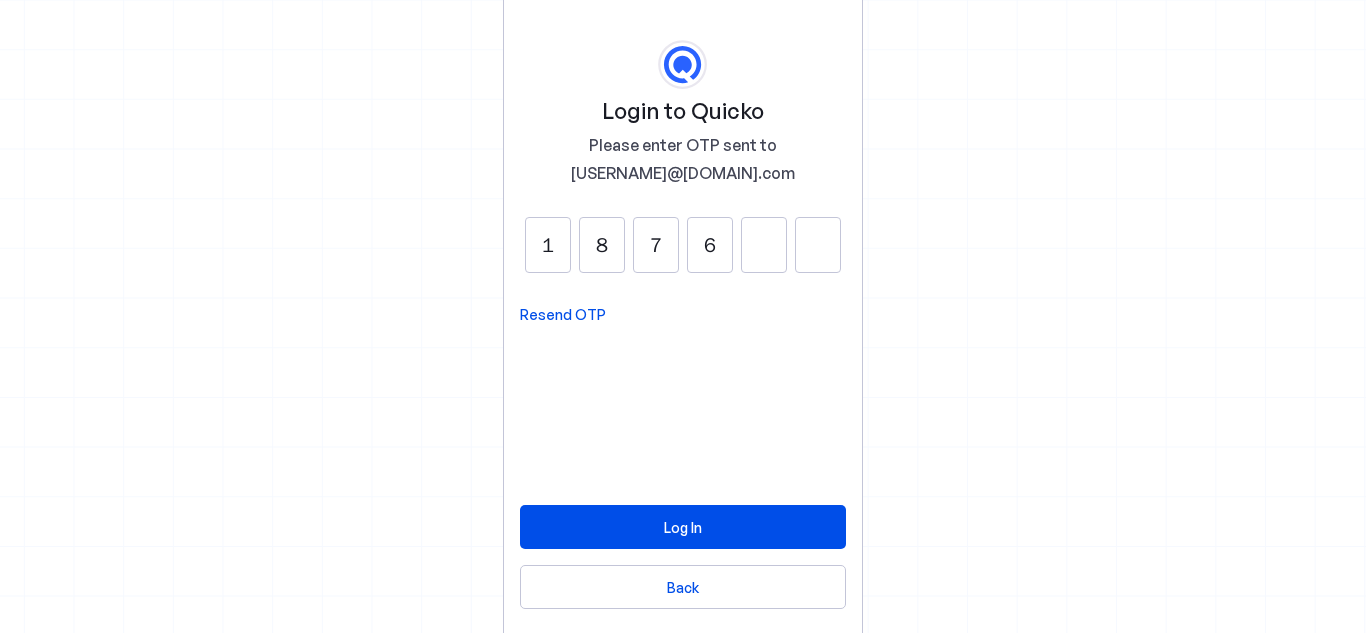 type on "6" 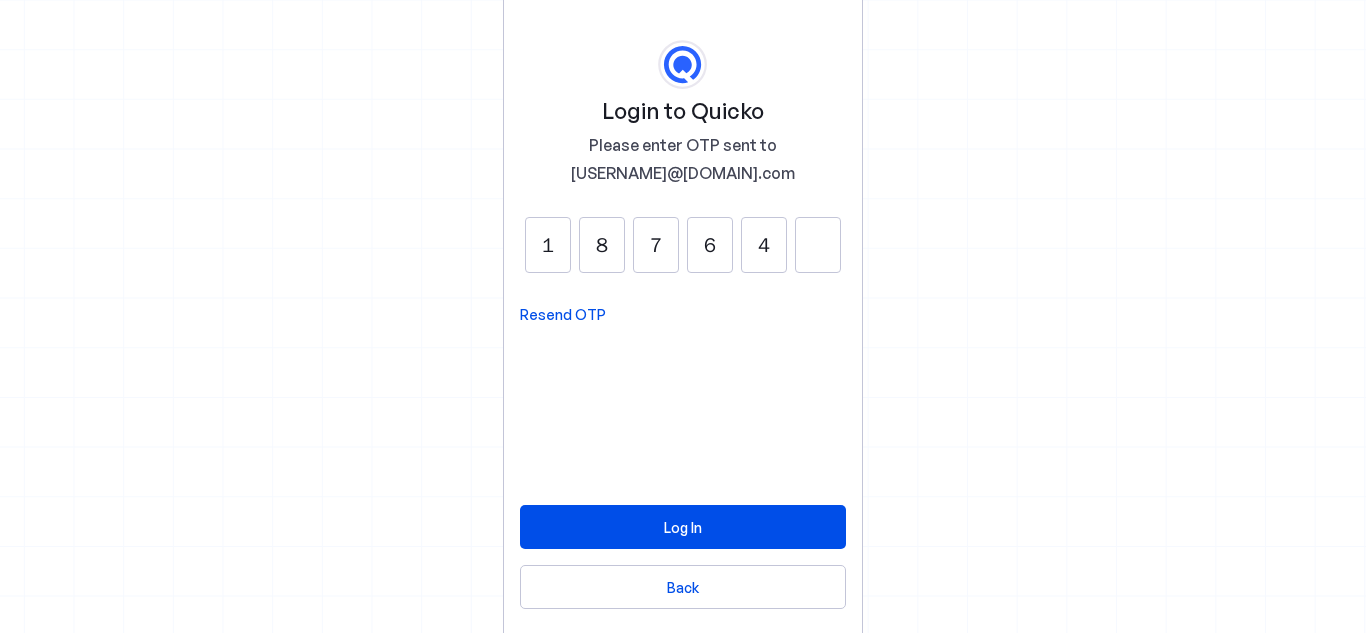 type on "4" 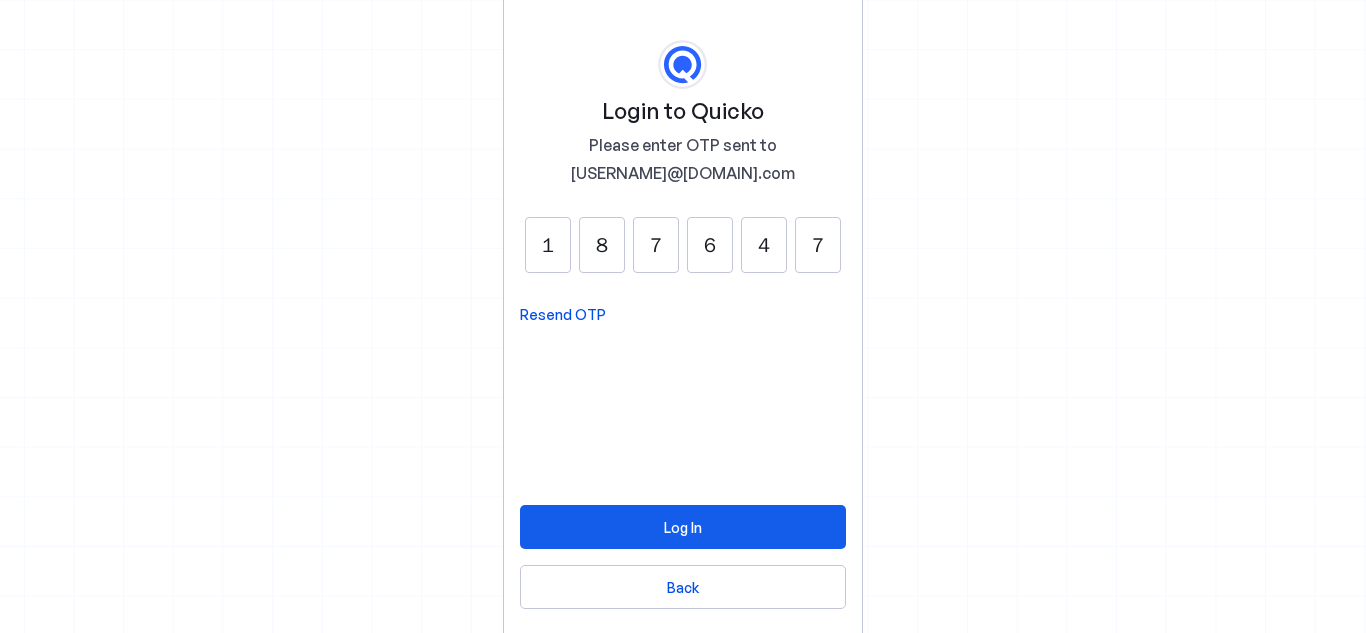 type on "7" 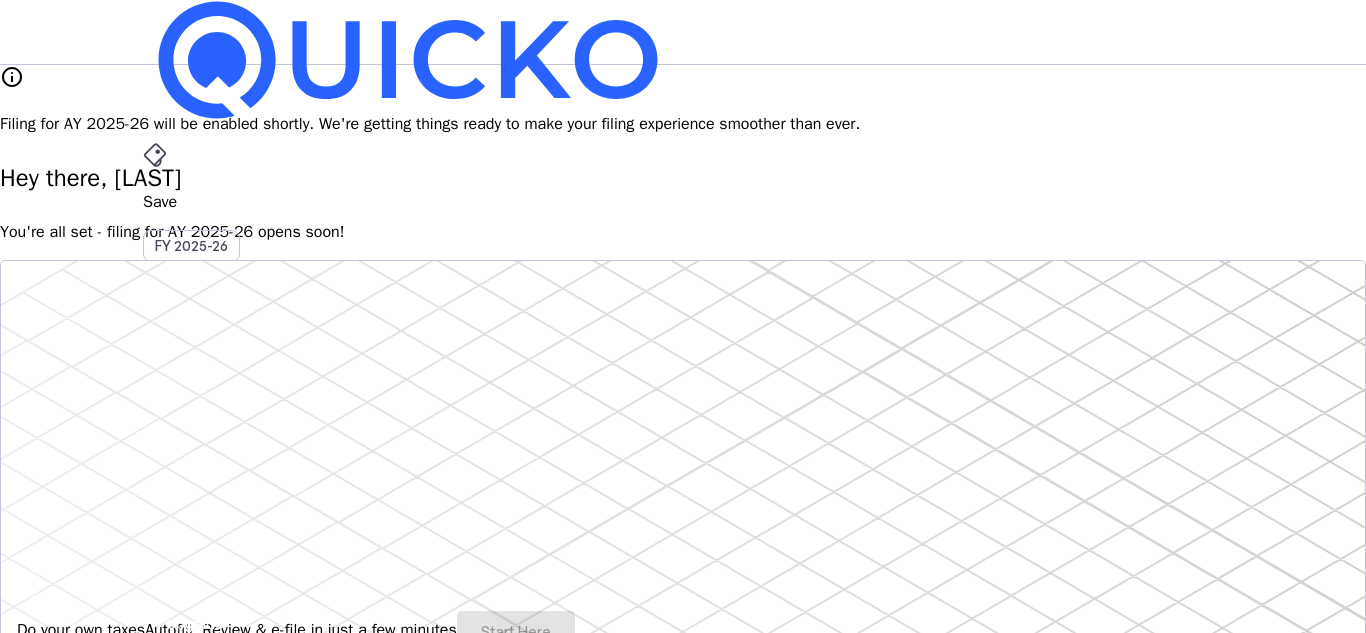 scroll, scrollTop: 0, scrollLeft: 0, axis: both 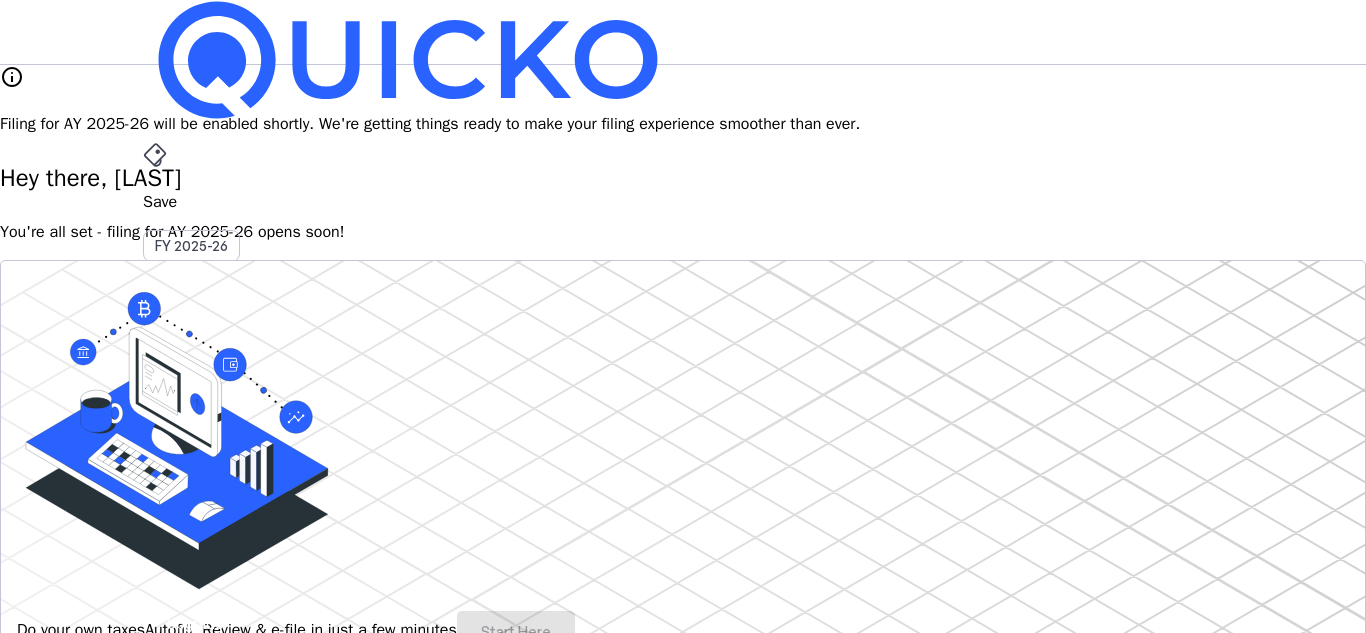 click on "AY 2025-26" at bounding box center (192, 452) 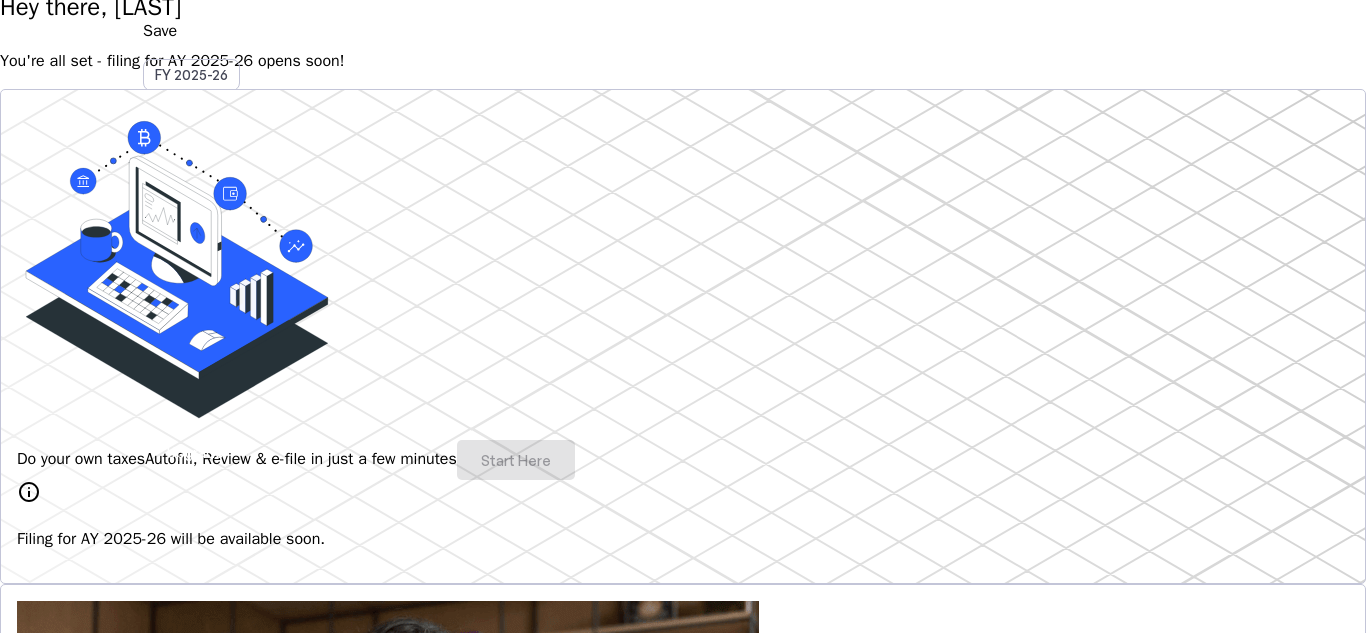 scroll, scrollTop: 0, scrollLeft: 0, axis: both 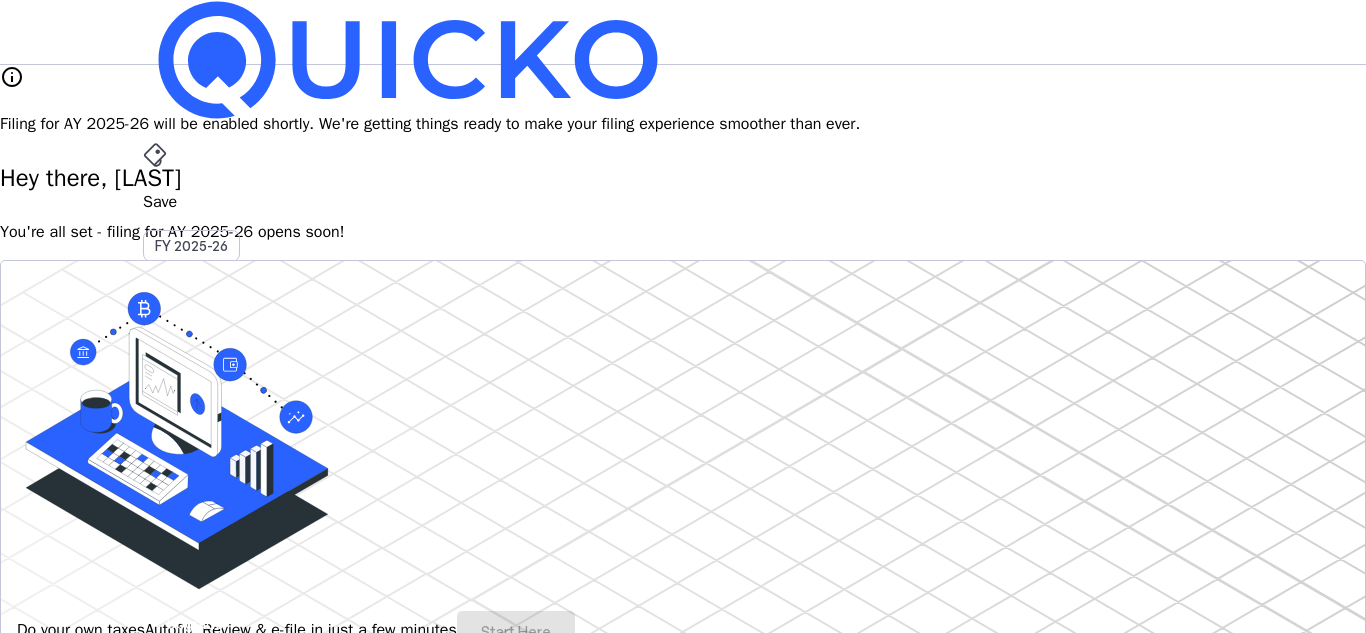 click on "File" at bounding box center [683, 408] 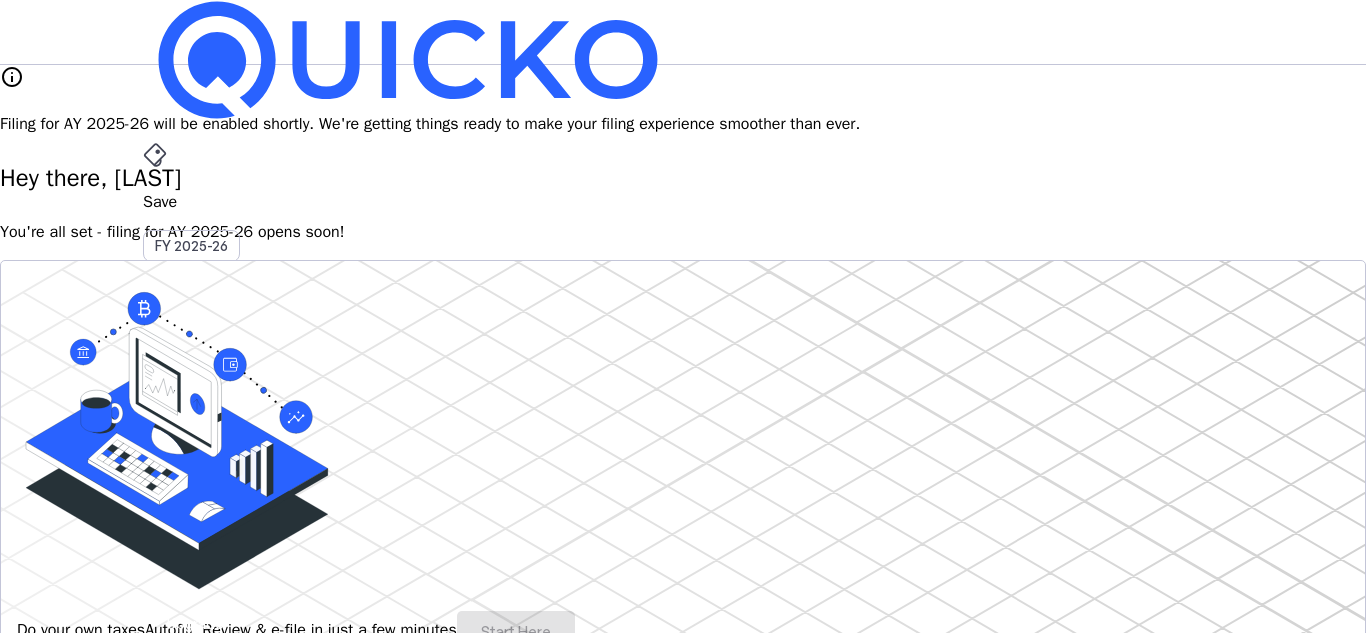click on "File AY 2025-26" at bounding box center [683, 202] 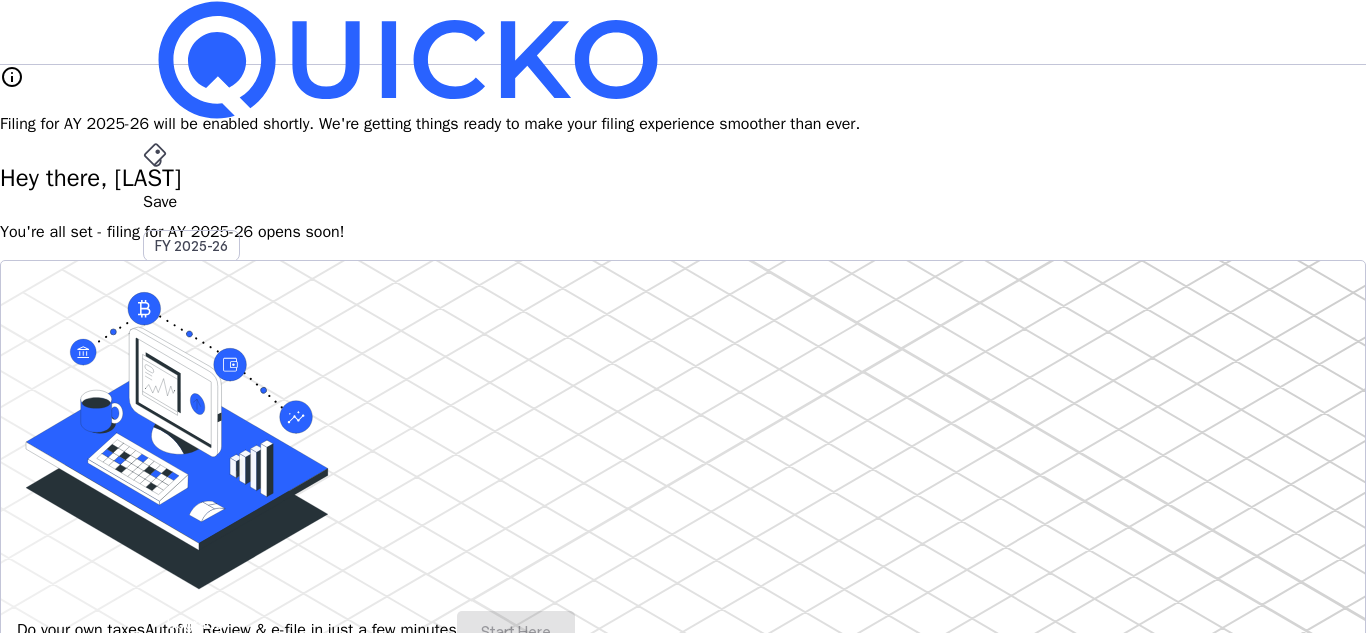 click on "Save FY 2025-26  Pay   File AY 2025-26  More  arrow_drop_down  TP   Upgrade" at bounding box center [683, 32] 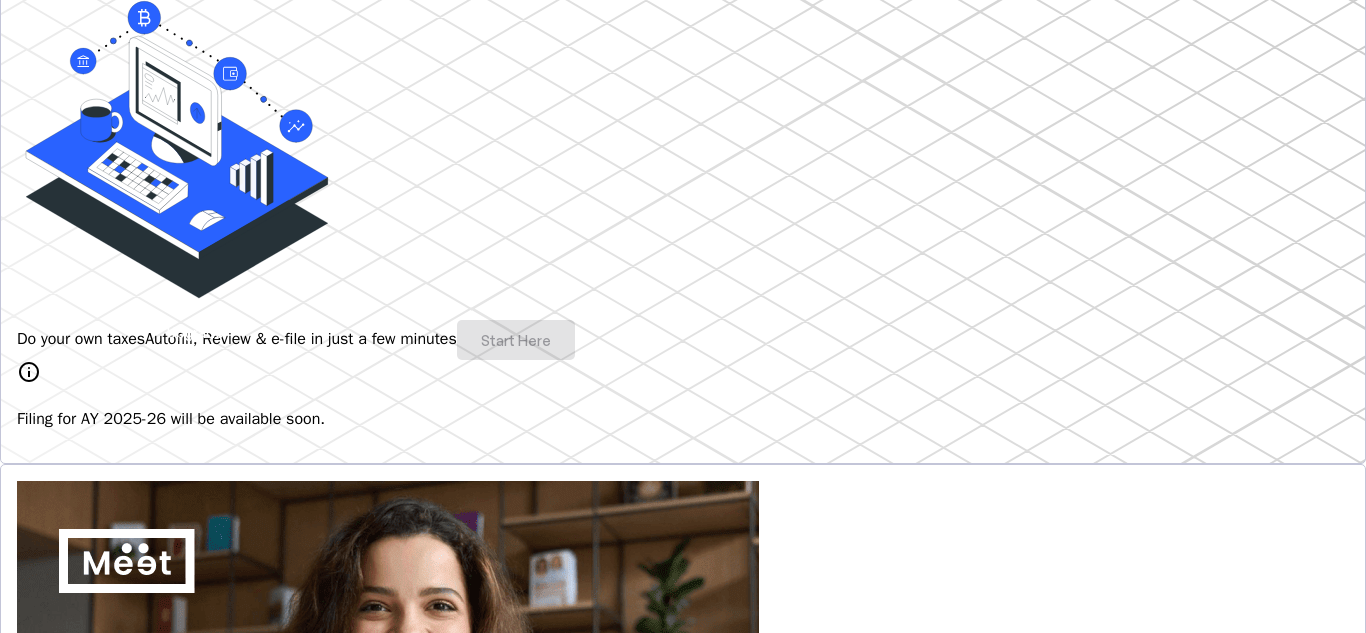 scroll, scrollTop: 500, scrollLeft: 0, axis: vertical 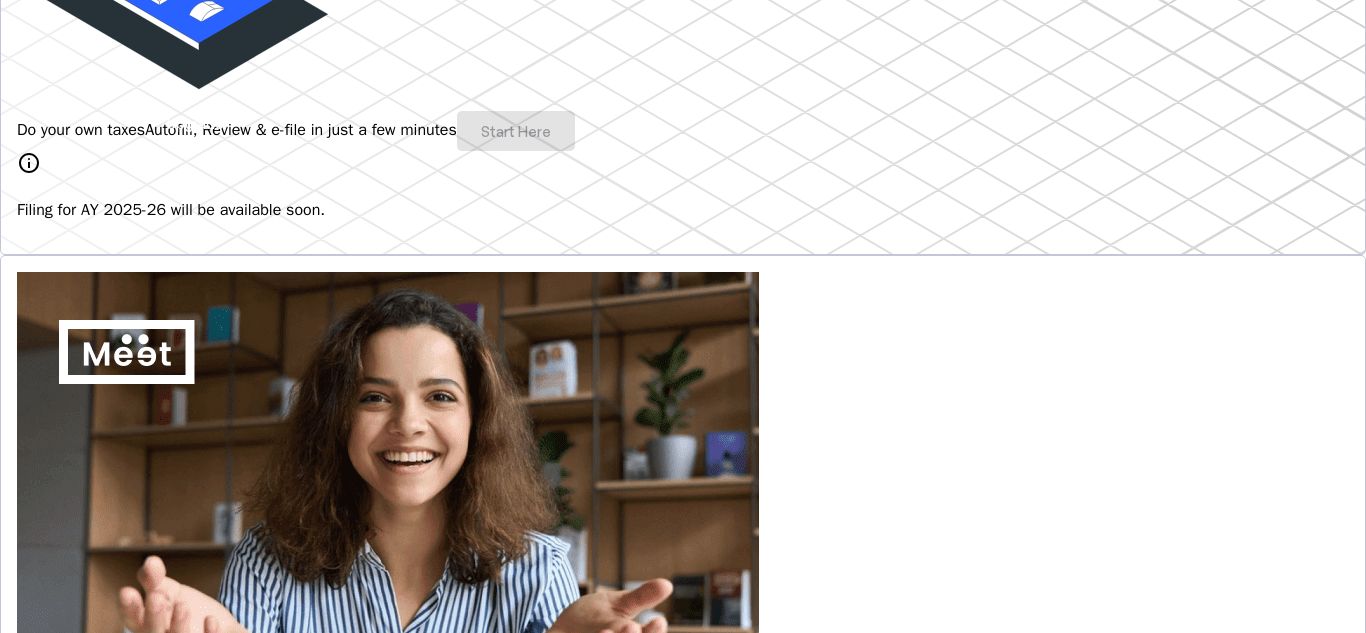 click on "Do your own taxes   Autofill, Review & e-file in just a few minutes   Start Here" at bounding box center (683, 131) 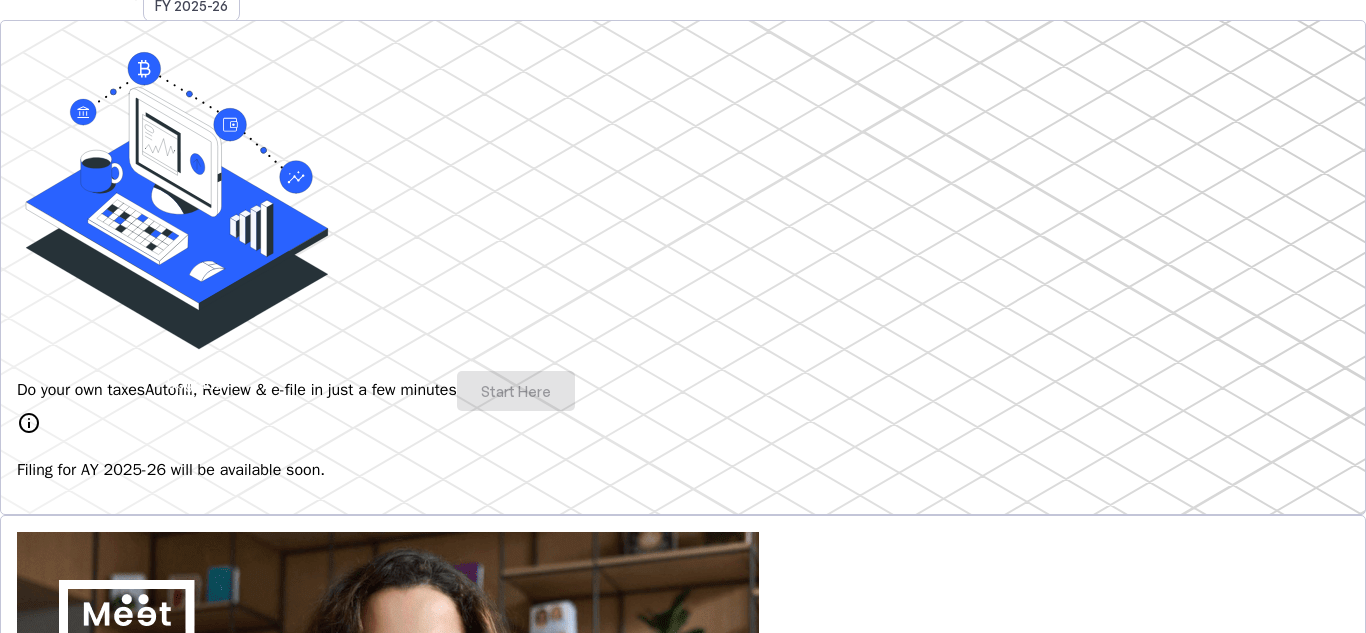 scroll, scrollTop: 100, scrollLeft: 0, axis: vertical 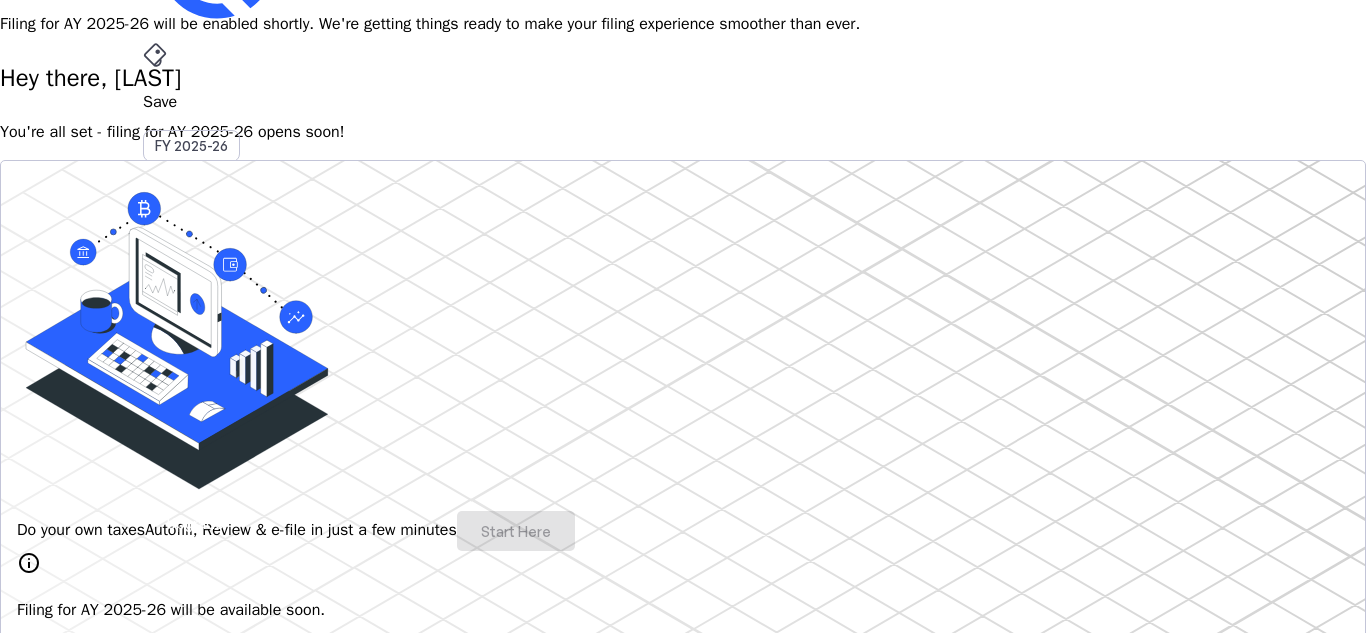 click on "Do your own taxes   Autofill, Review & e-file in just a few minutes   Start Here  info Filing for AY 2025-26 will be available soon." at bounding box center [683, 407] 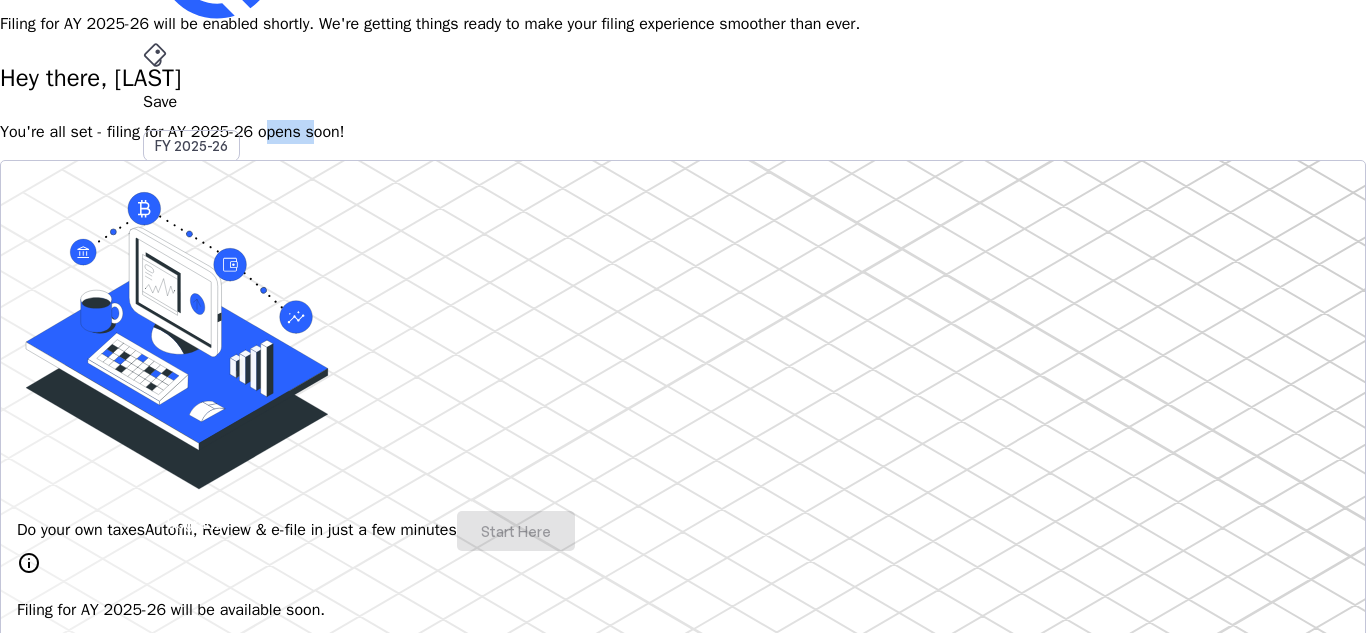 click on "You're all set - filing for AY 2025-26 opens soon!" at bounding box center [683, 132] 